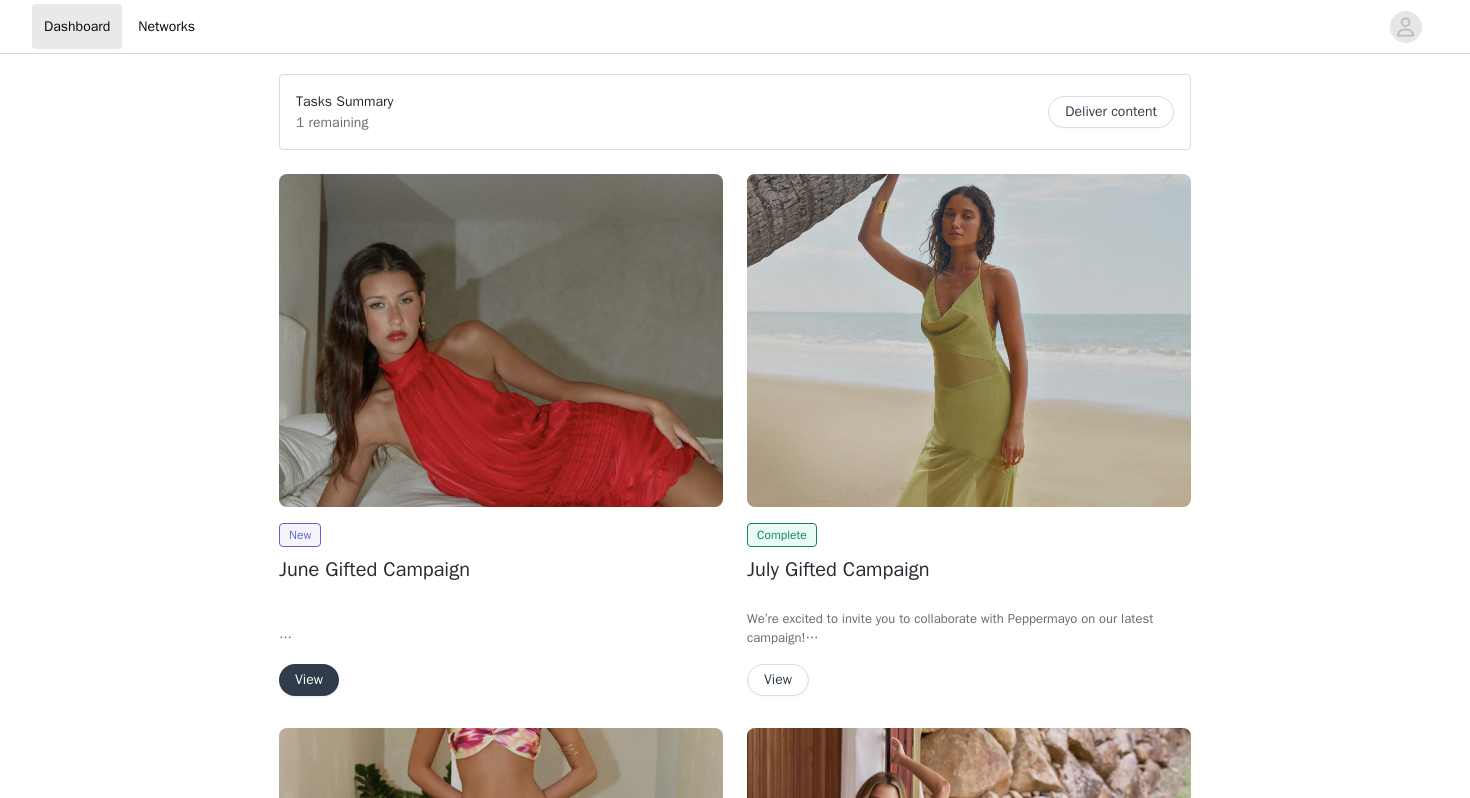 scroll, scrollTop: 0, scrollLeft: 0, axis: both 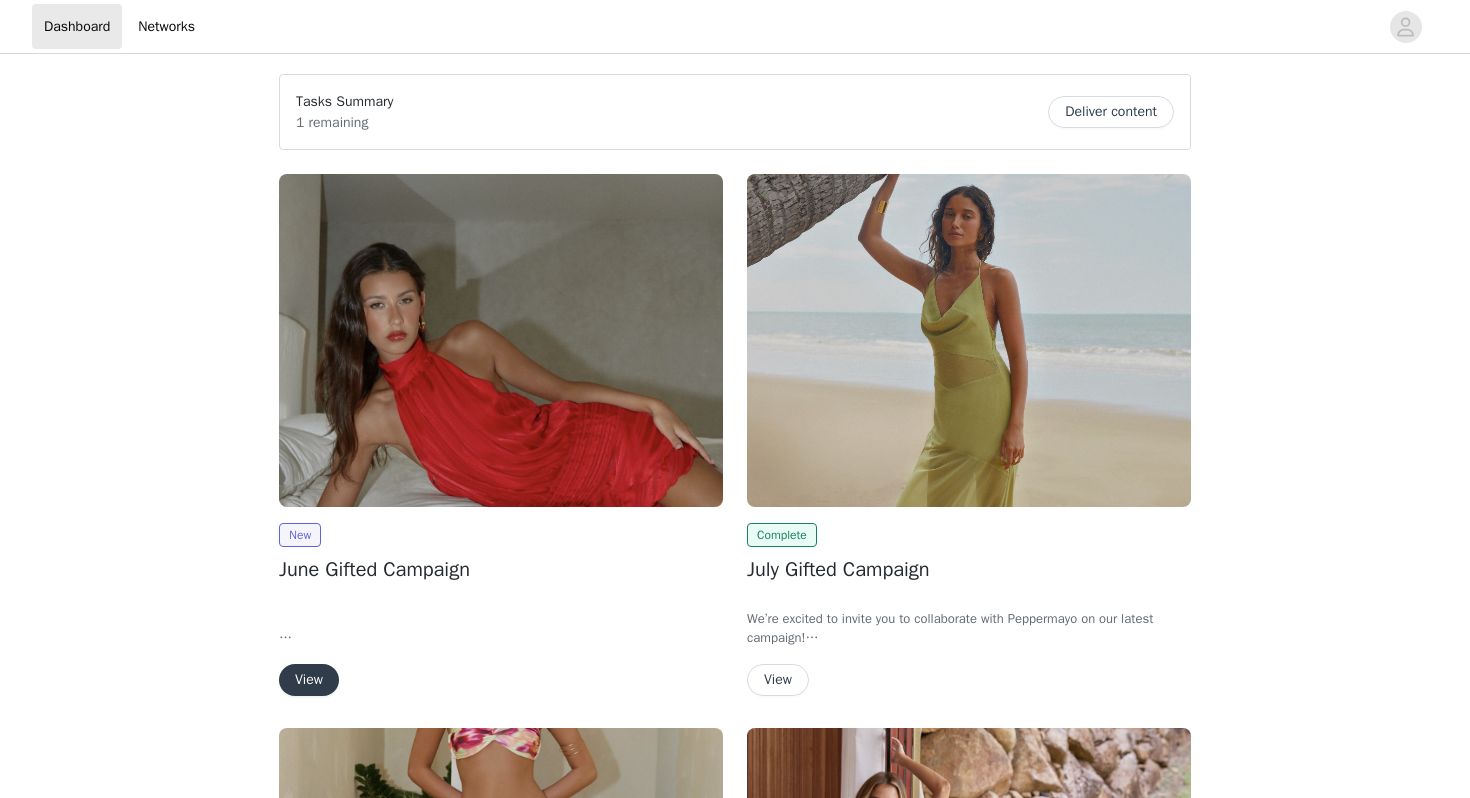 click on "View" at bounding box center (309, 680) 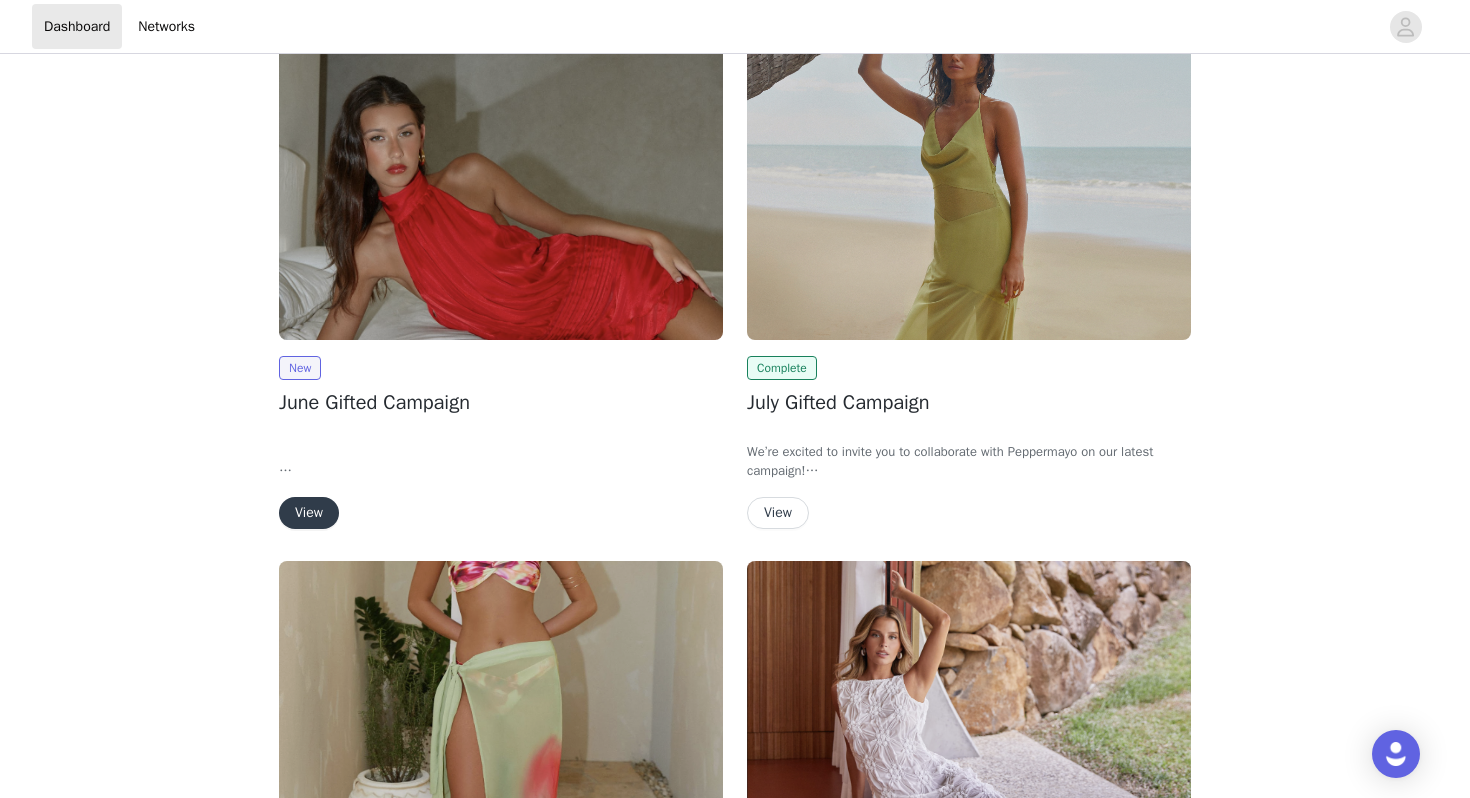 scroll, scrollTop: 0, scrollLeft: 0, axis: both 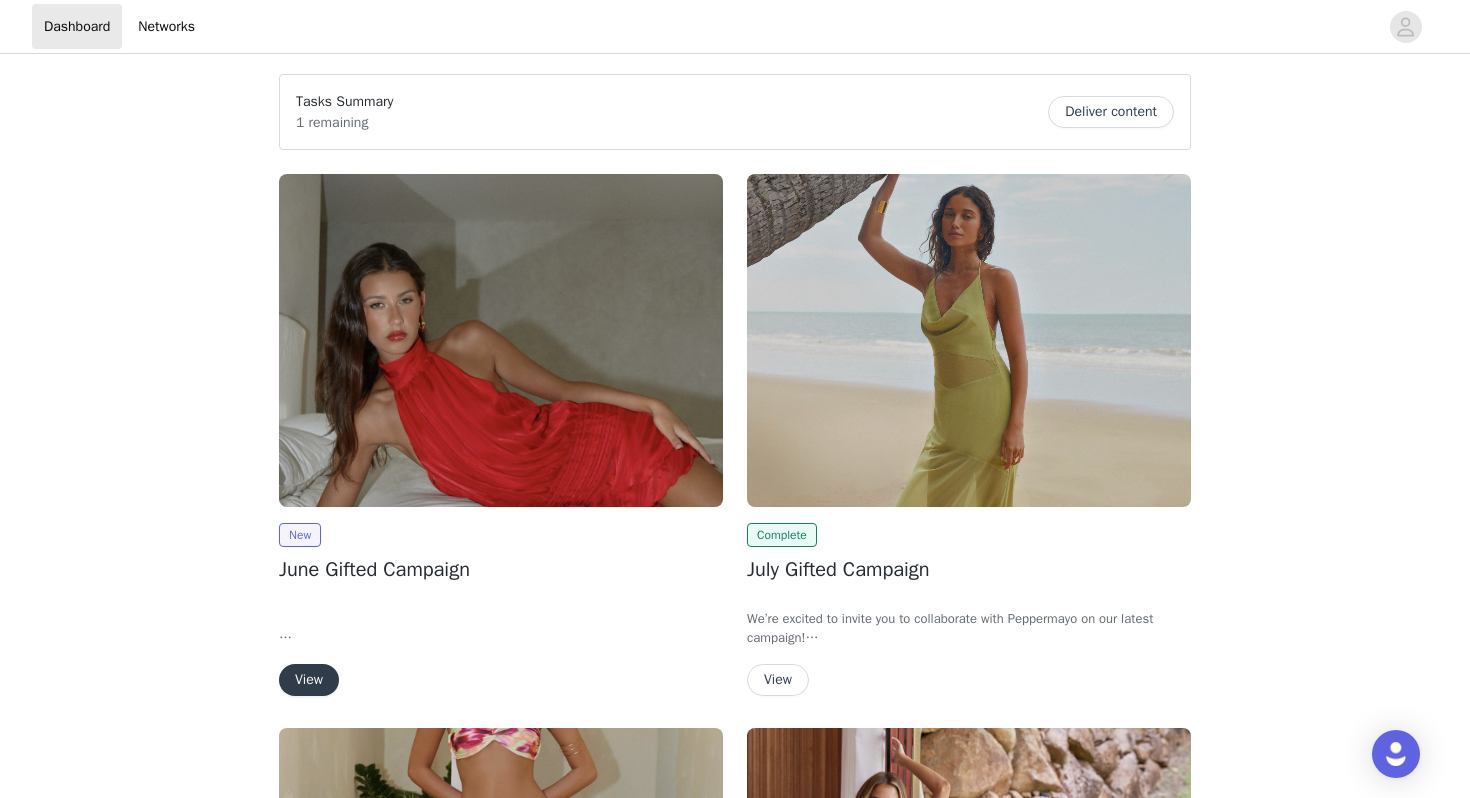 click on "Deliver content" at bounding box center (1111, 112) 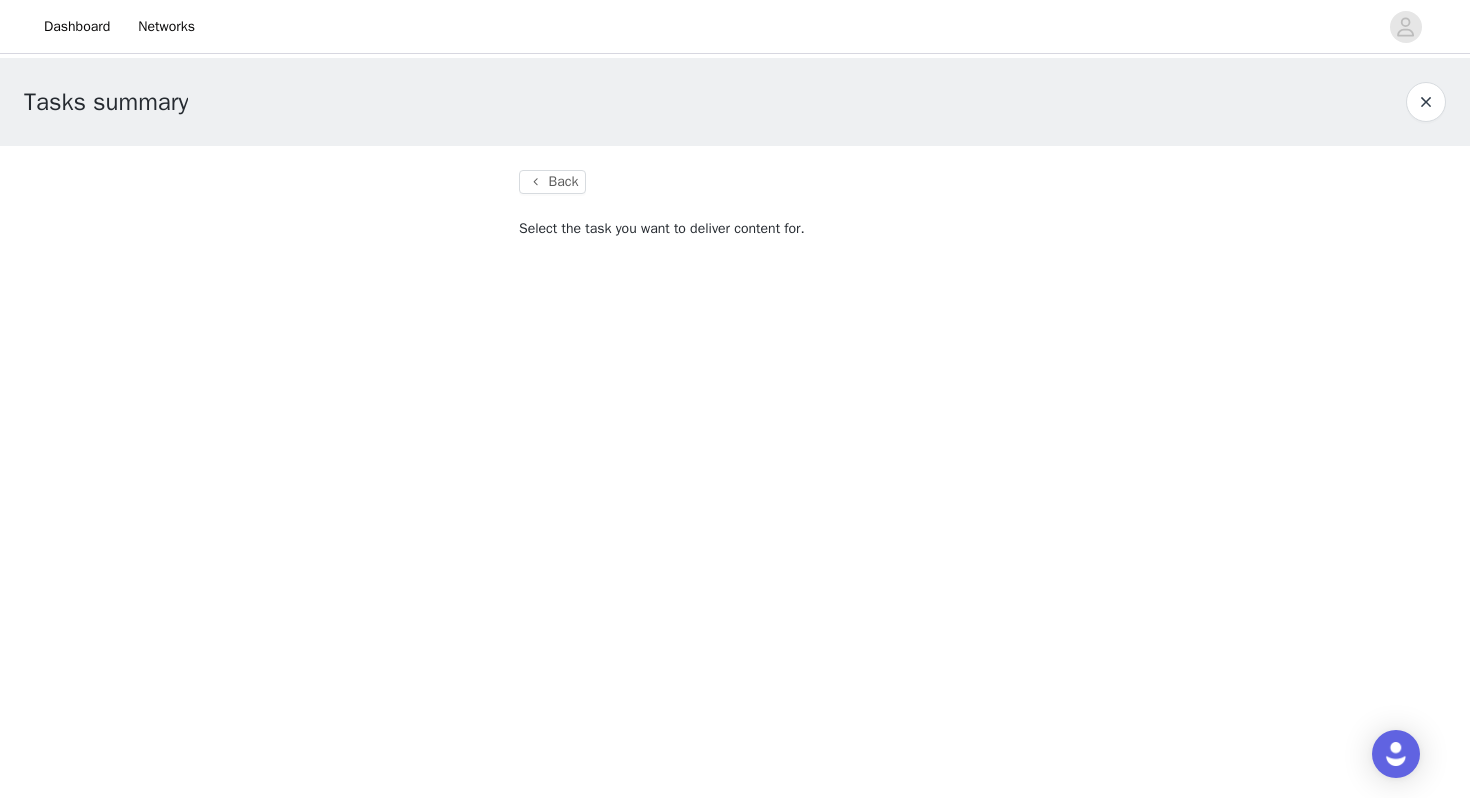 click on "Dashboard Networks
Tasks summary
Back
Select the task you want to deliver content for." at bounding box center (735, 399) 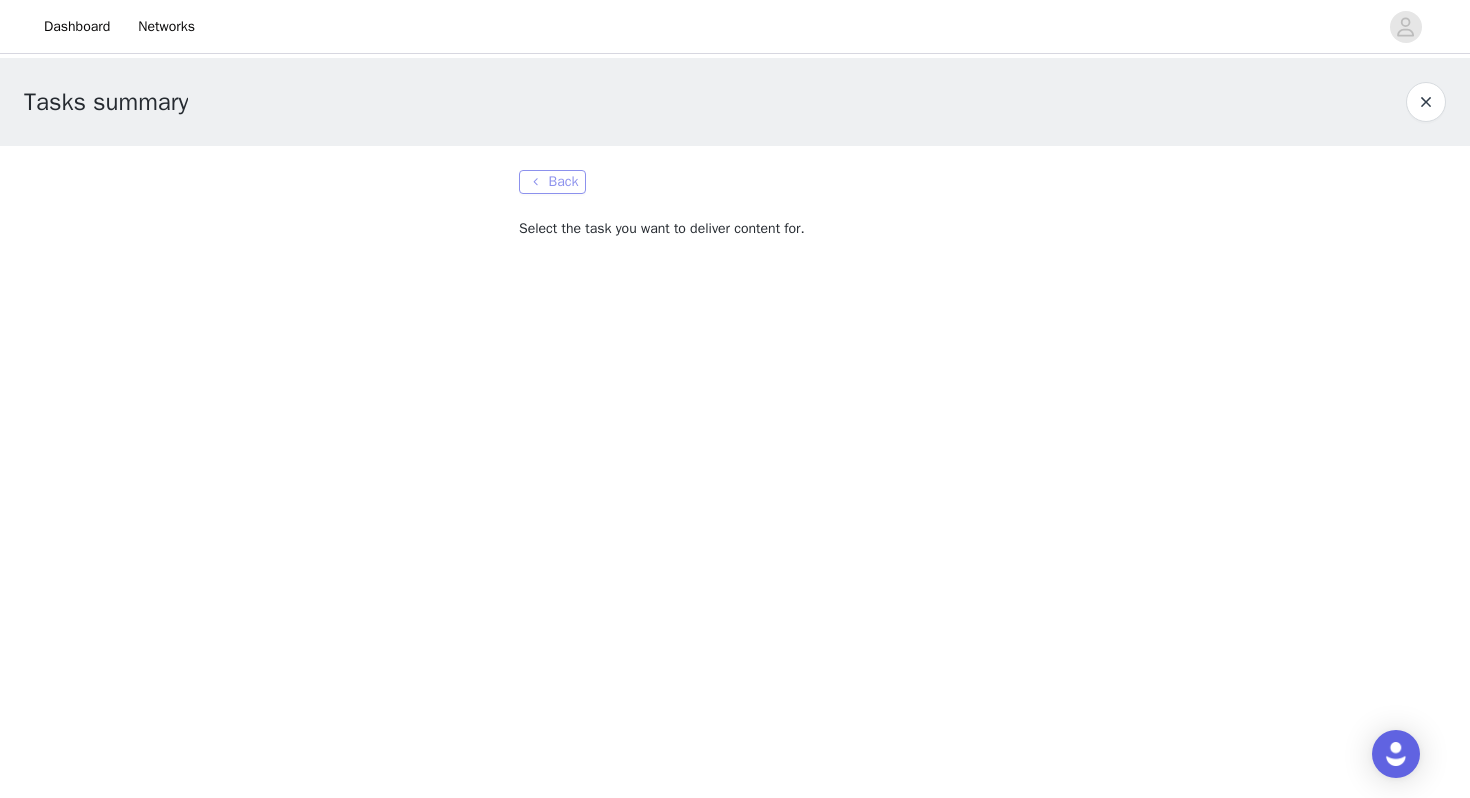 click on "Back" at bounding box center [552, 182] 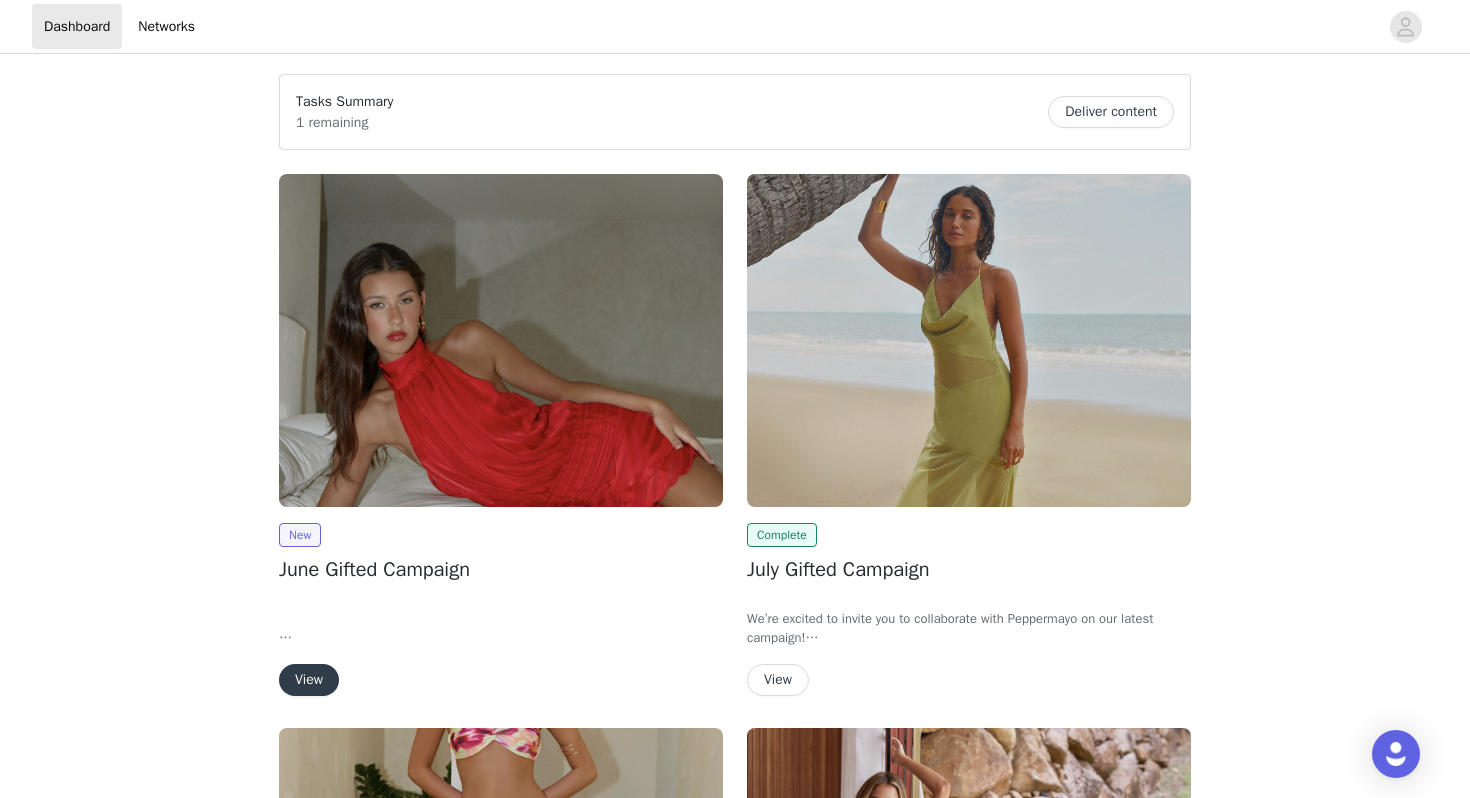 click on "View" at bounding box center [778, 680] 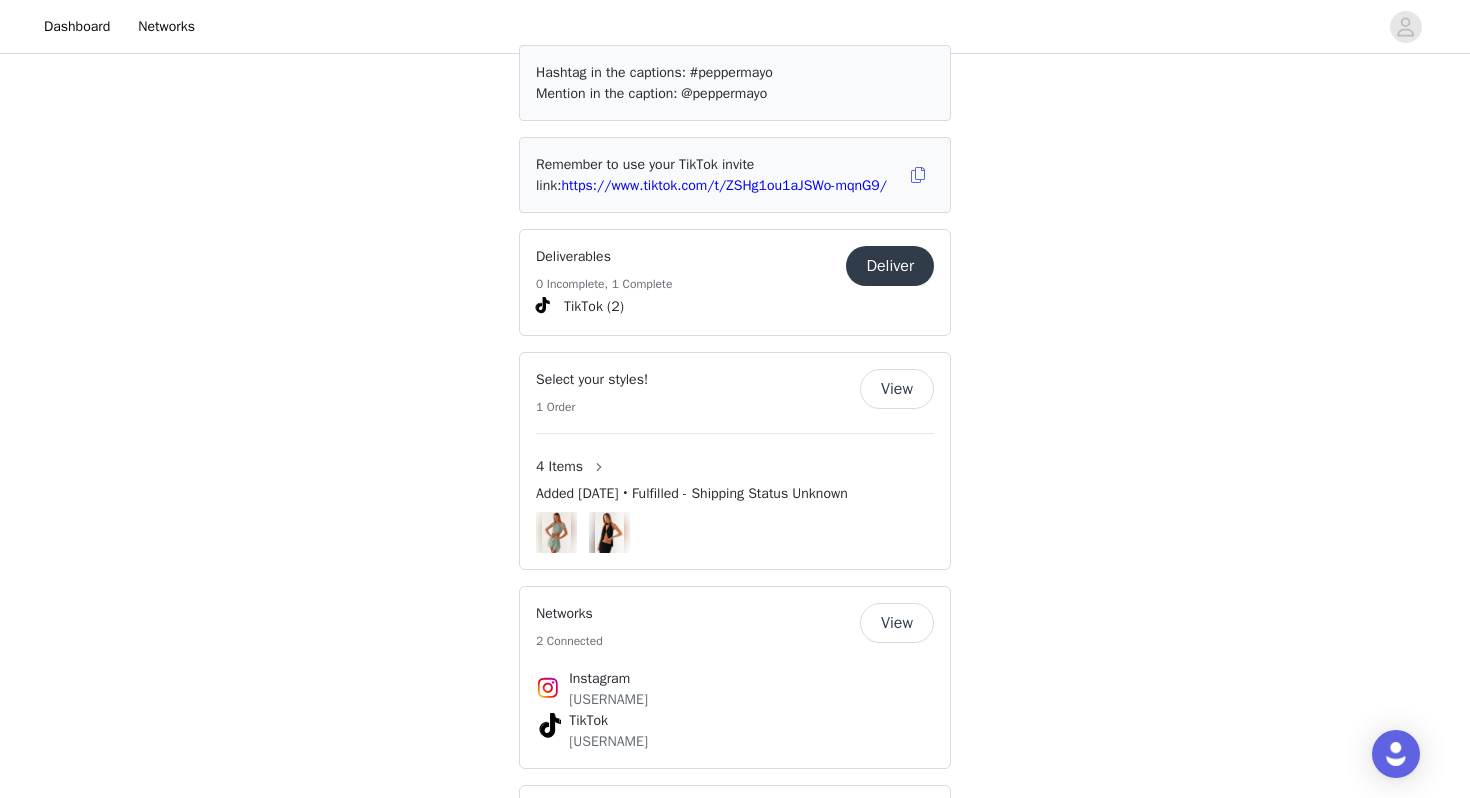 scroll, scrollTop: 1123, scrollLeft: 0, axis: vertical 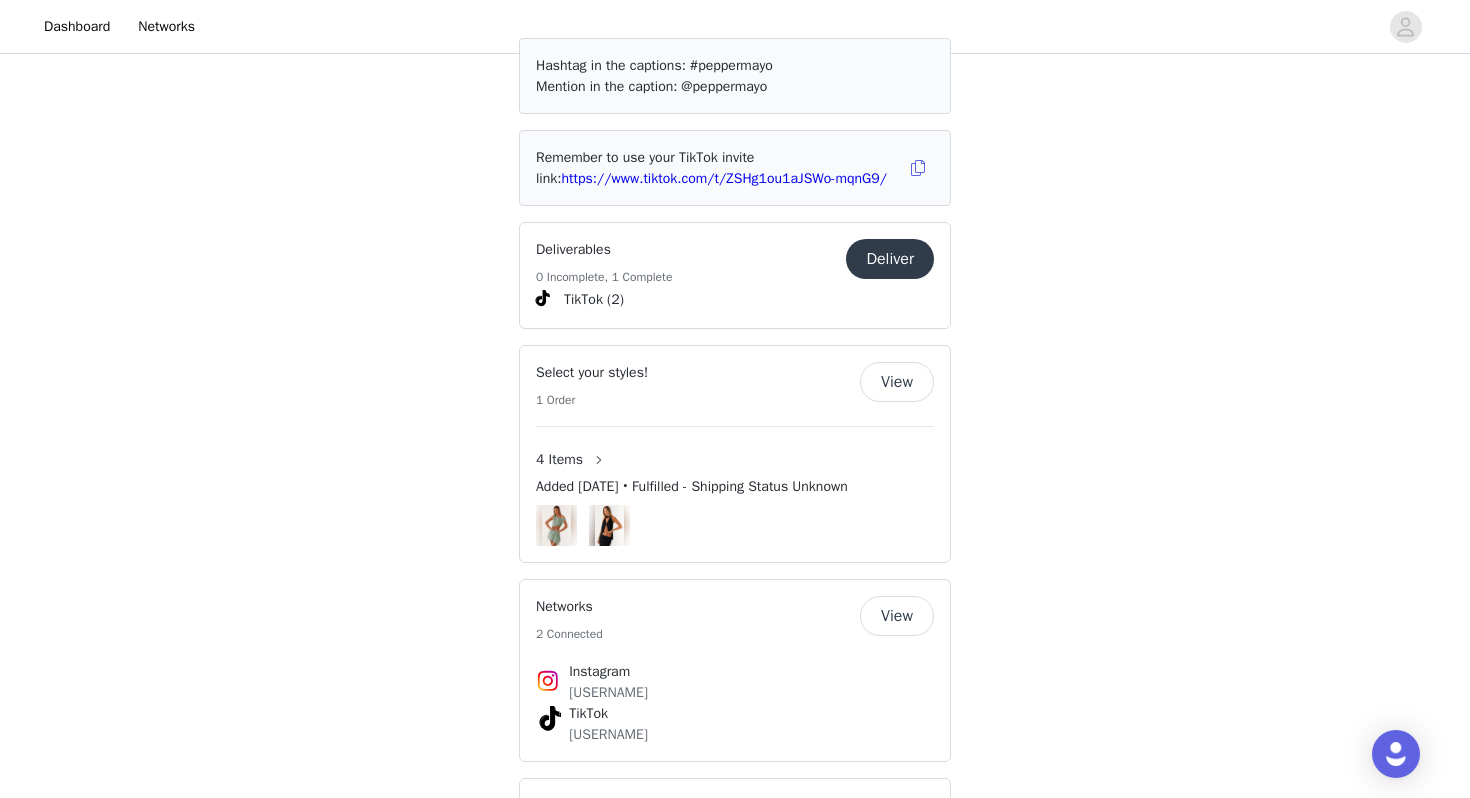 click on "Deliver" at bounding box center [890, 259] 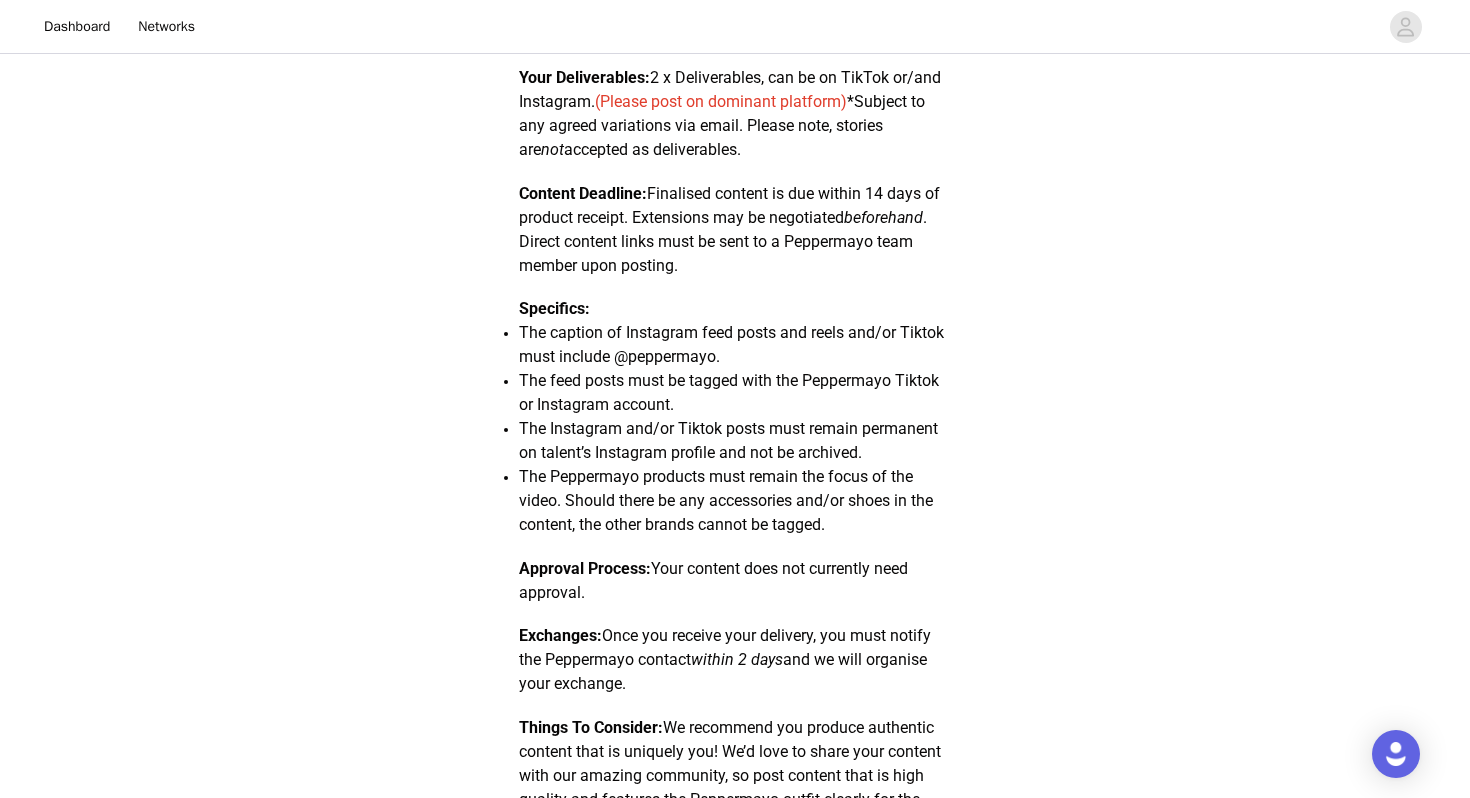 scroll, scrollTop: 257, scrollLeft: 0, axis: vertical 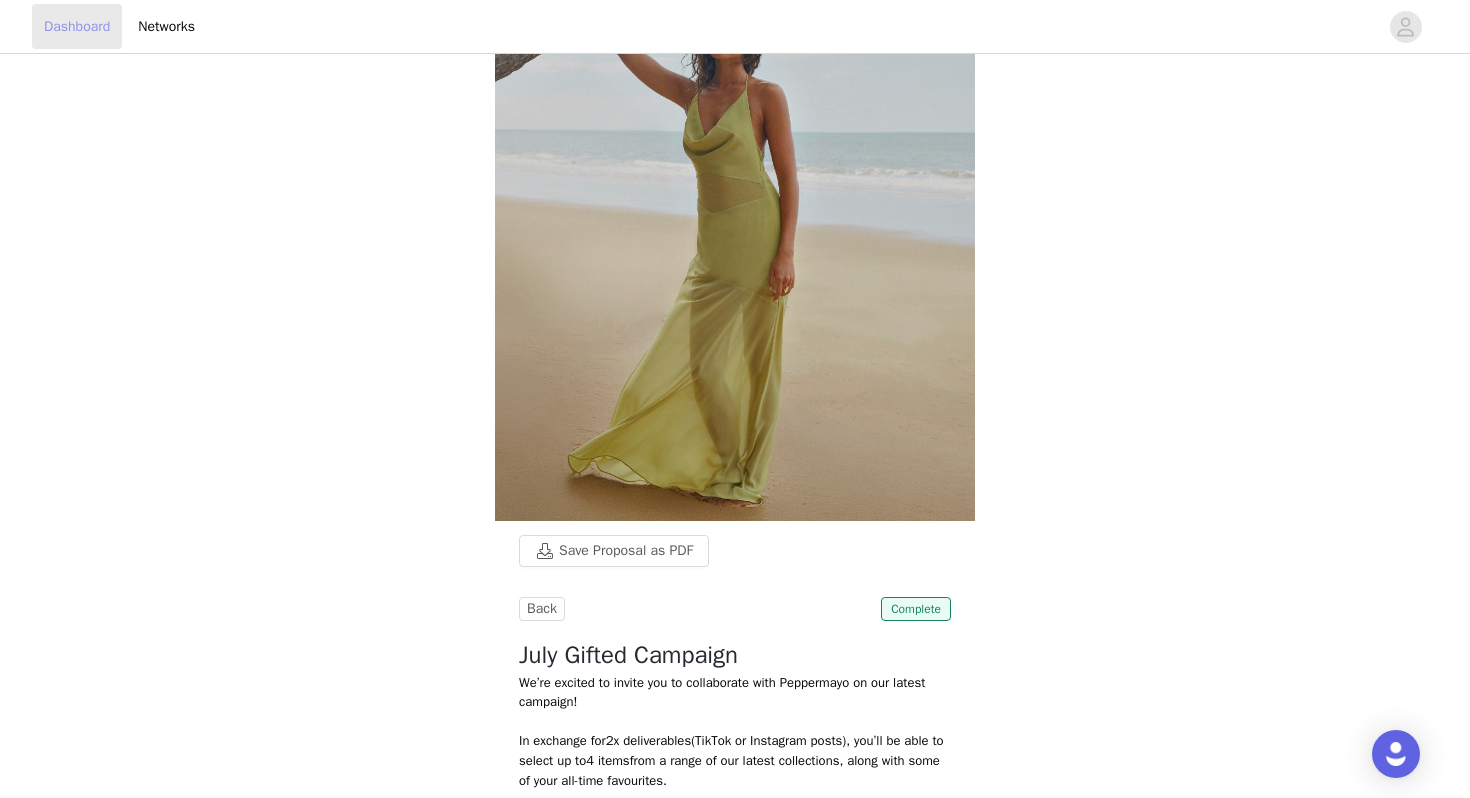 click on "Dashboard" at bounding box center (77, 26) 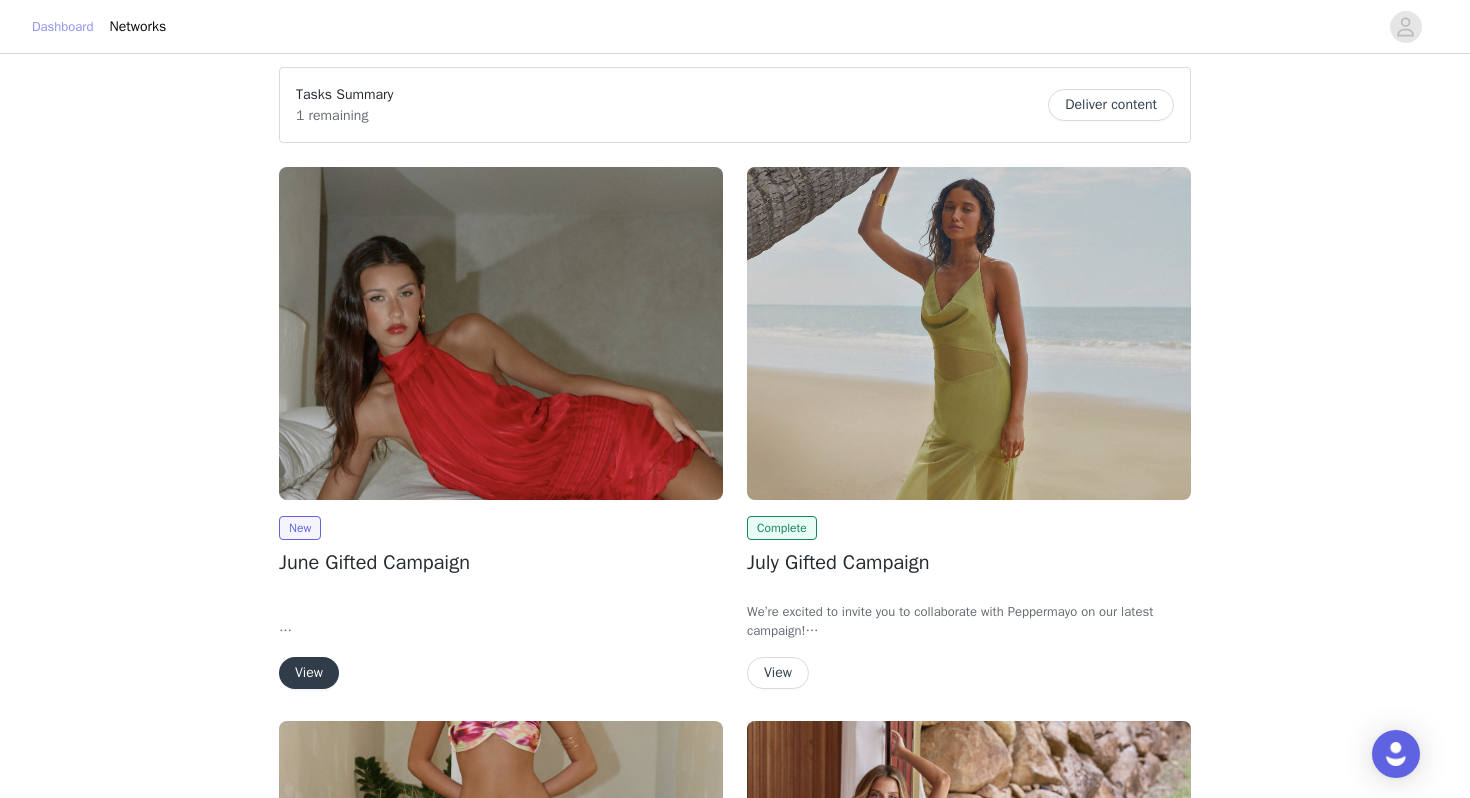 scroll, scrollTop: 0, scrollLeft: 0, axis: both 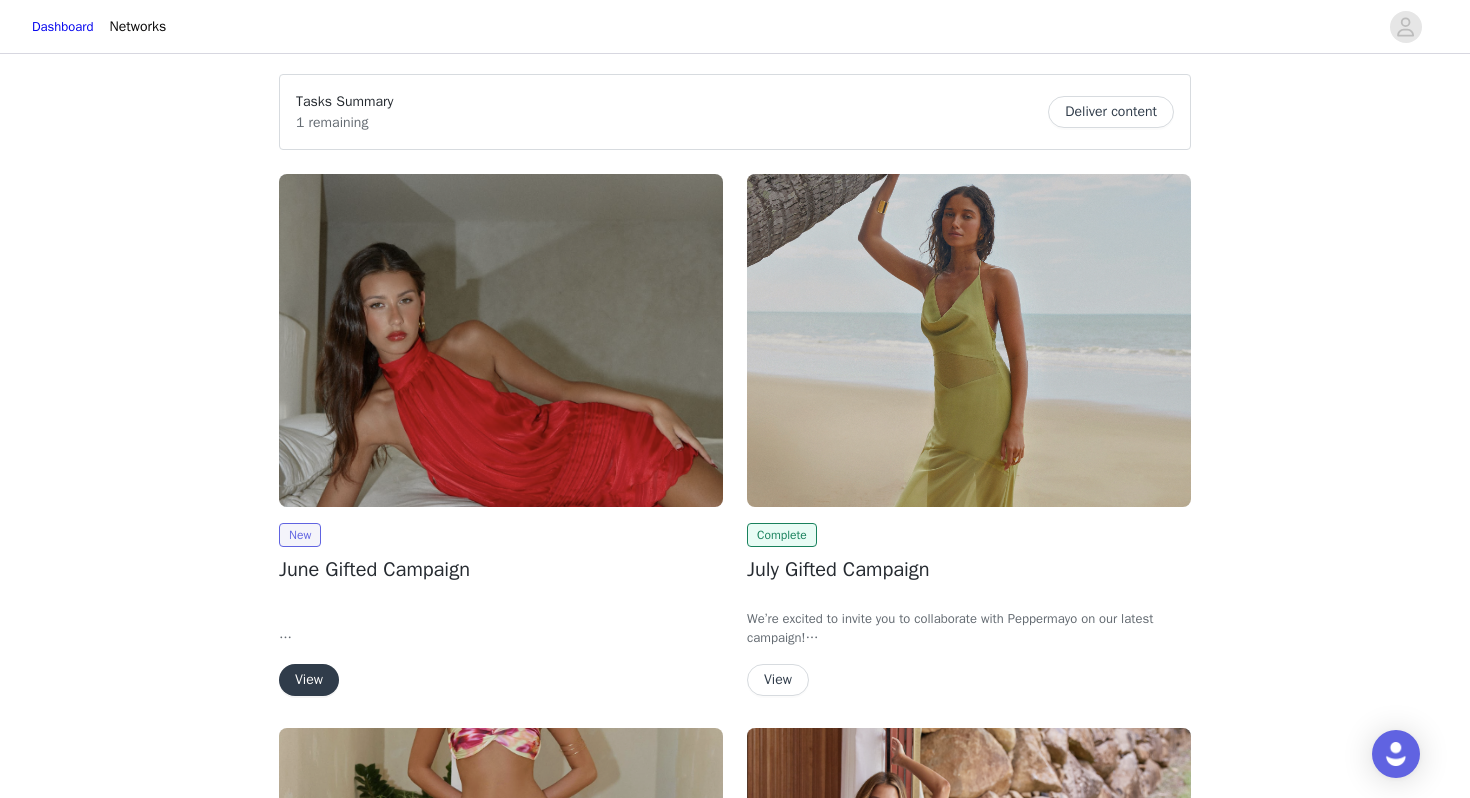click on "View" at bounding box center [309, 680] 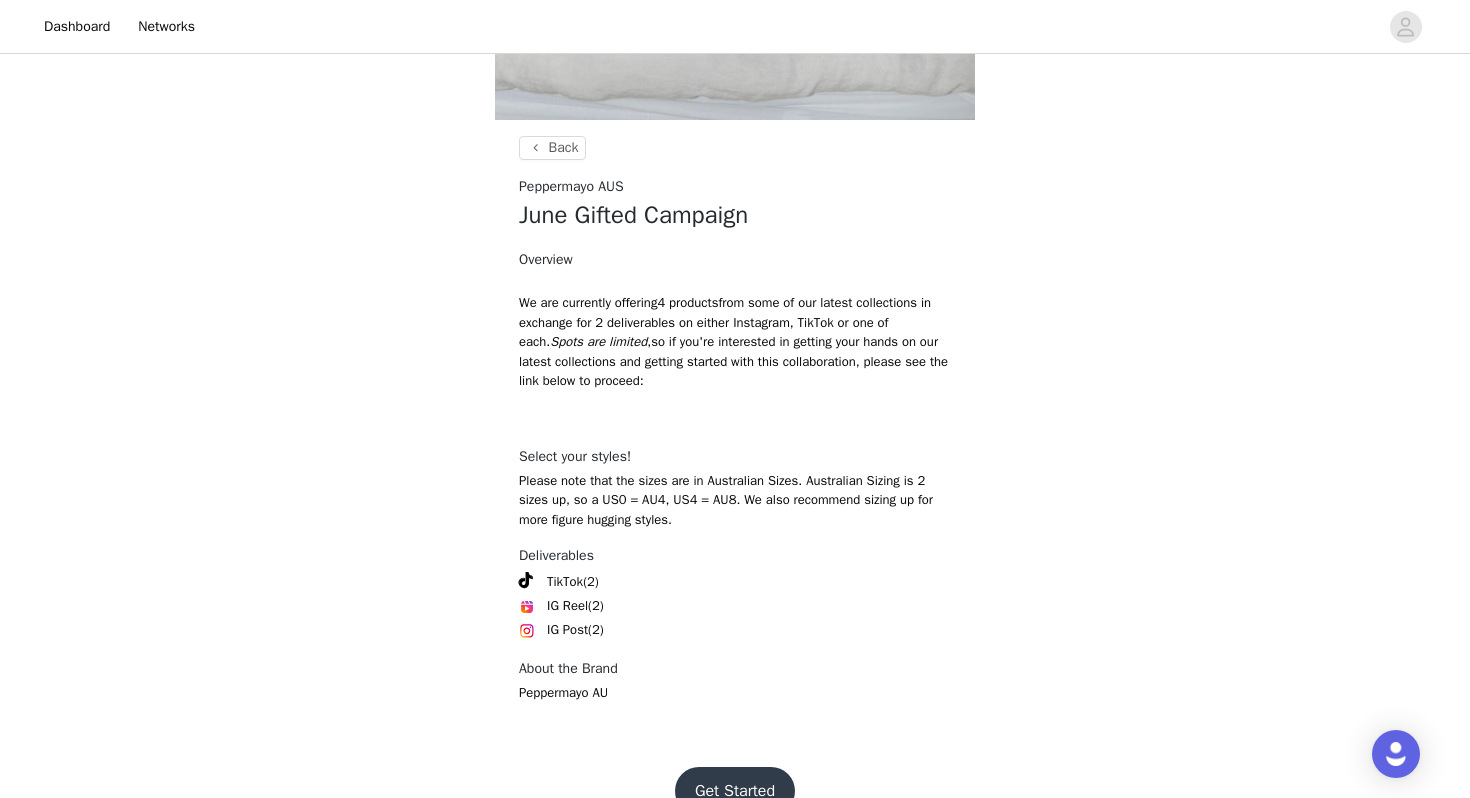 scroll, scrollTop: 698, scrollLeft: 0, axis: vertical 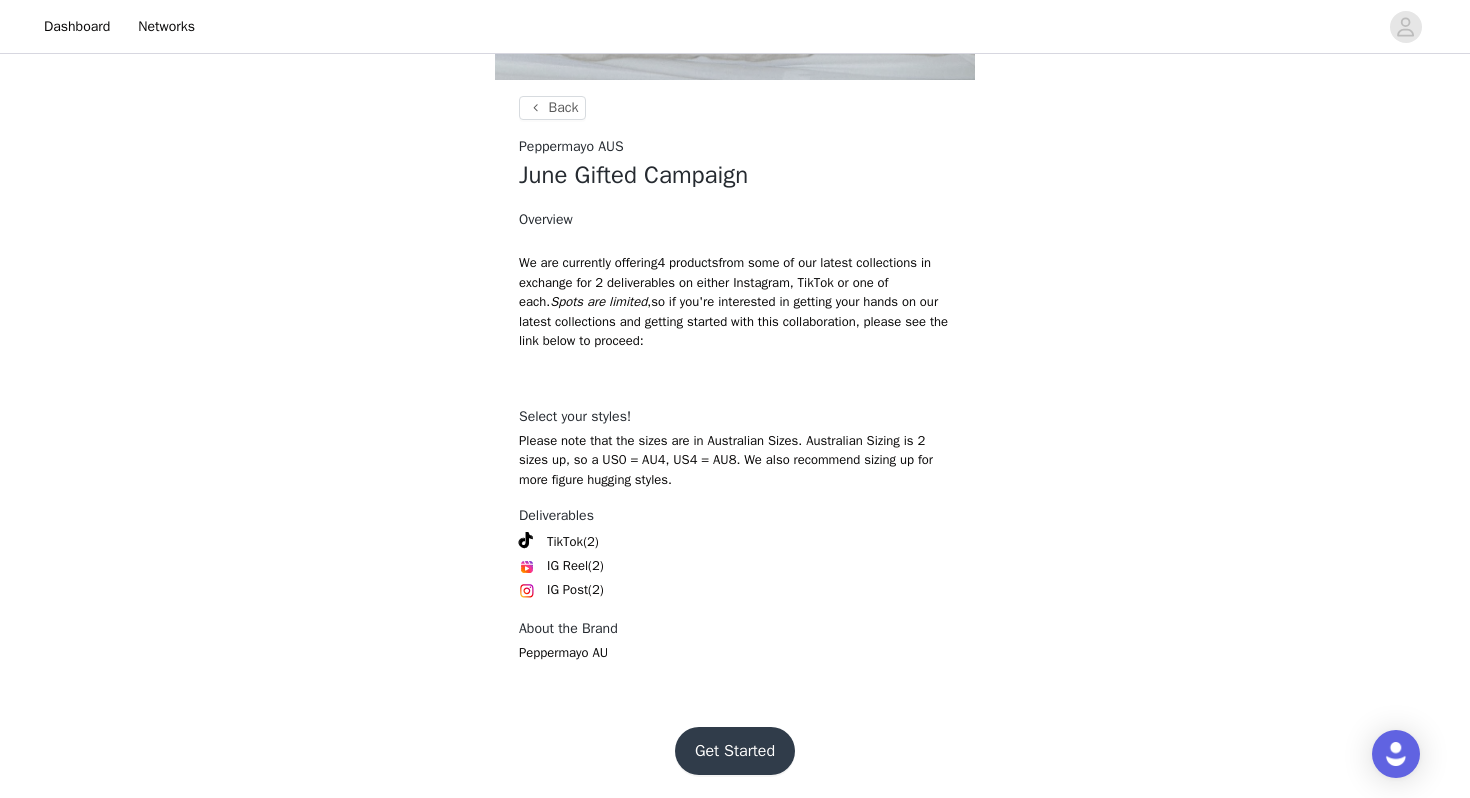 click on "Get Started" at bounding box center [735, 751] 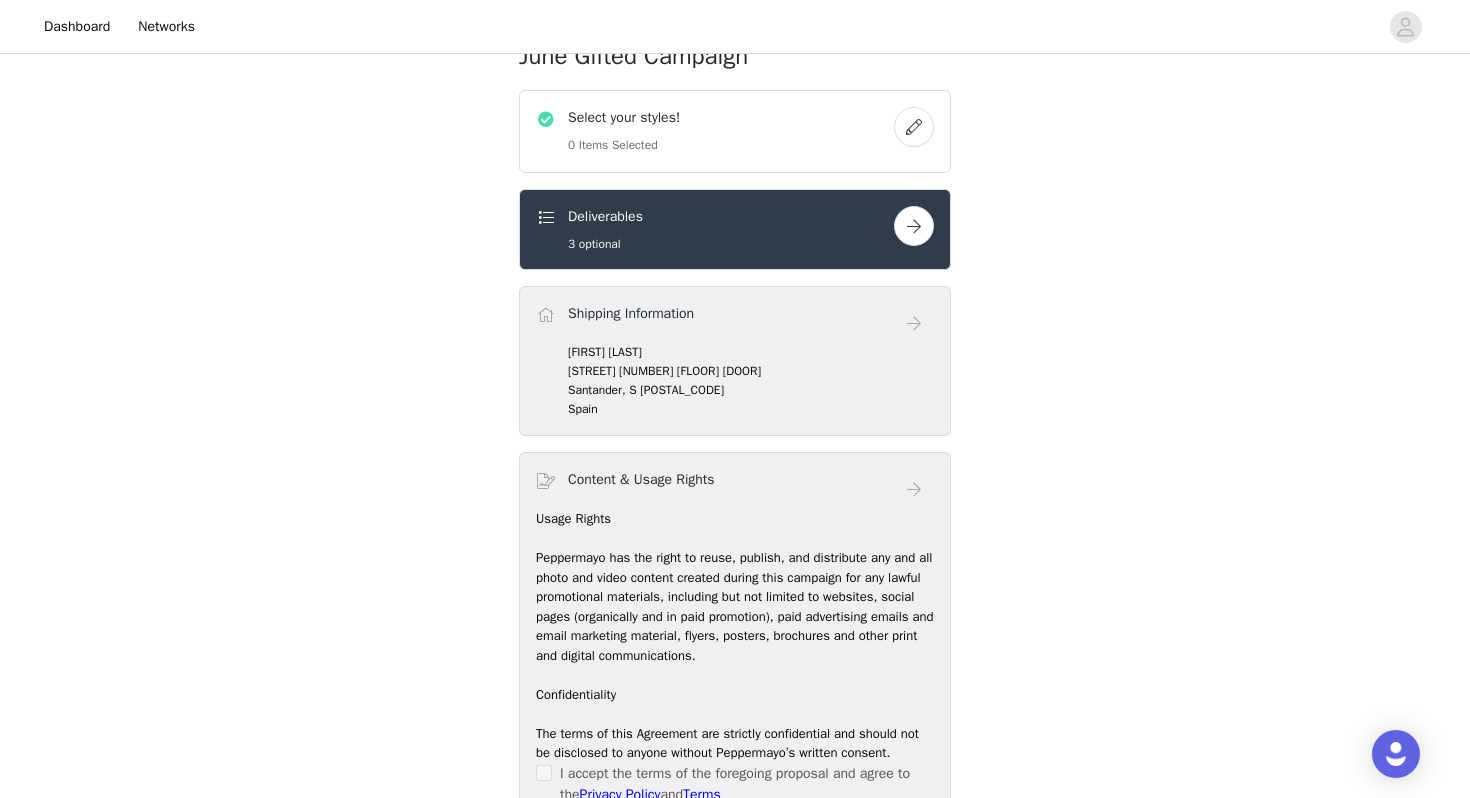 scroll, scrollTop: 751, scrollLeft: 0, axis: vertical 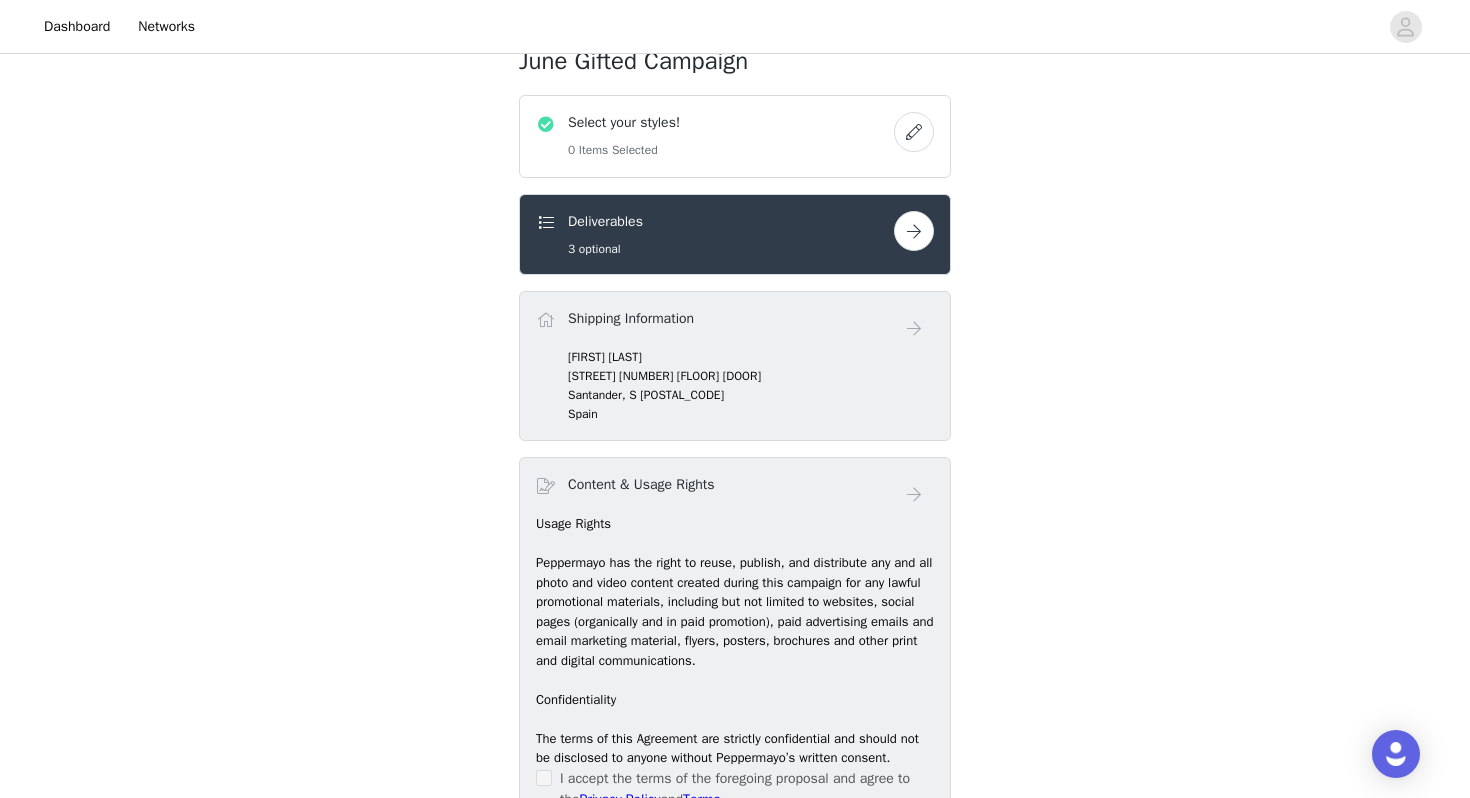 click on "Select your styles!" at bounding box center (624, 122) 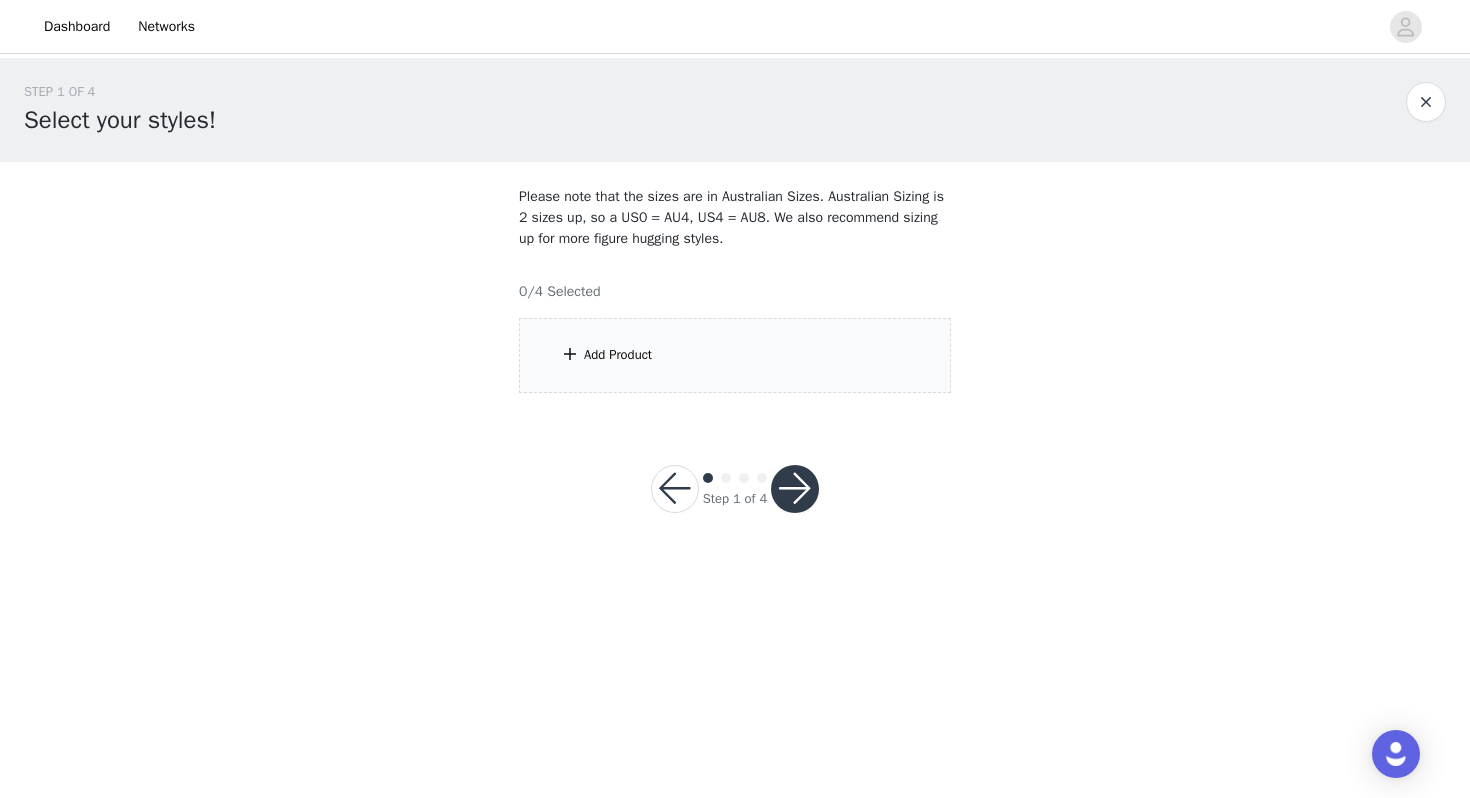 click on "Add Product" at bounding box center (735, 355) 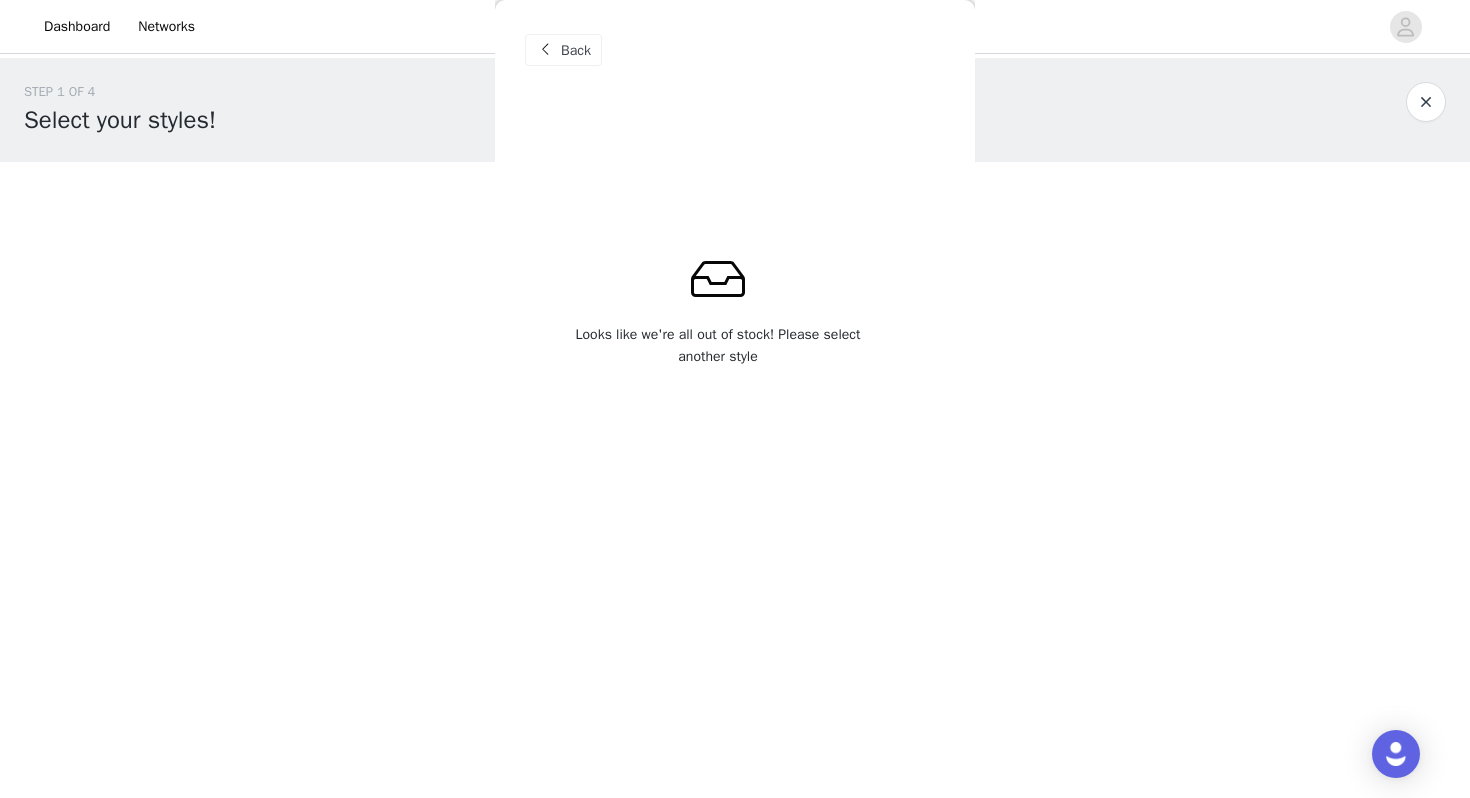 click on "STEP 1 OF 4
Select your styles!
Please note that the sizes are in Australian Sizes. Australian Sizing is 2 sizes up, so a US0 = AU4, US4 = AU8. We also recommend sizing up for more figure hugging styles.       0/4 Selected           Add Product       Back   Looks like we're all out of stock! Please select another style" at bounding box center (735, 237) 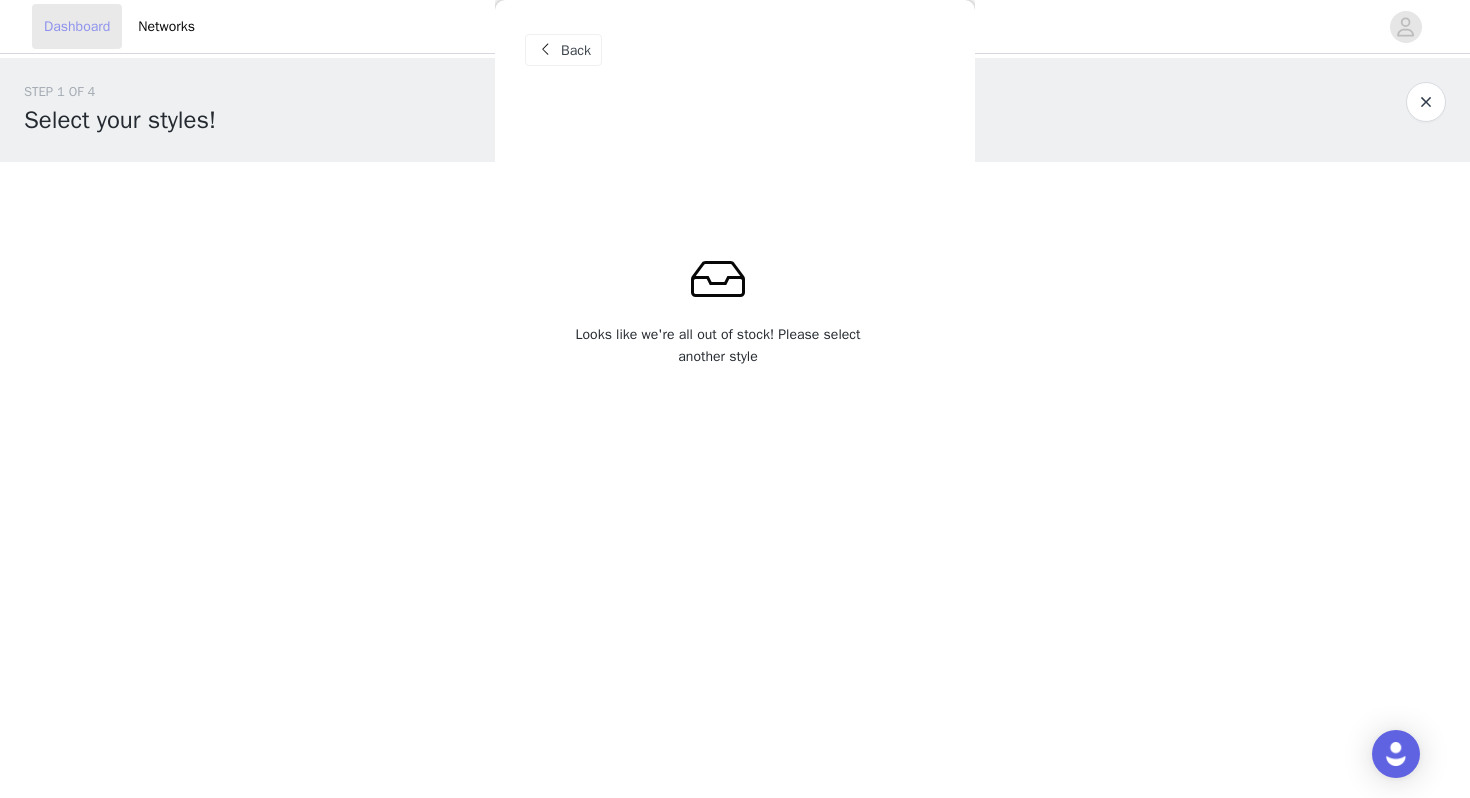 click on "Dashboard" at bounding box center (77, 26) 